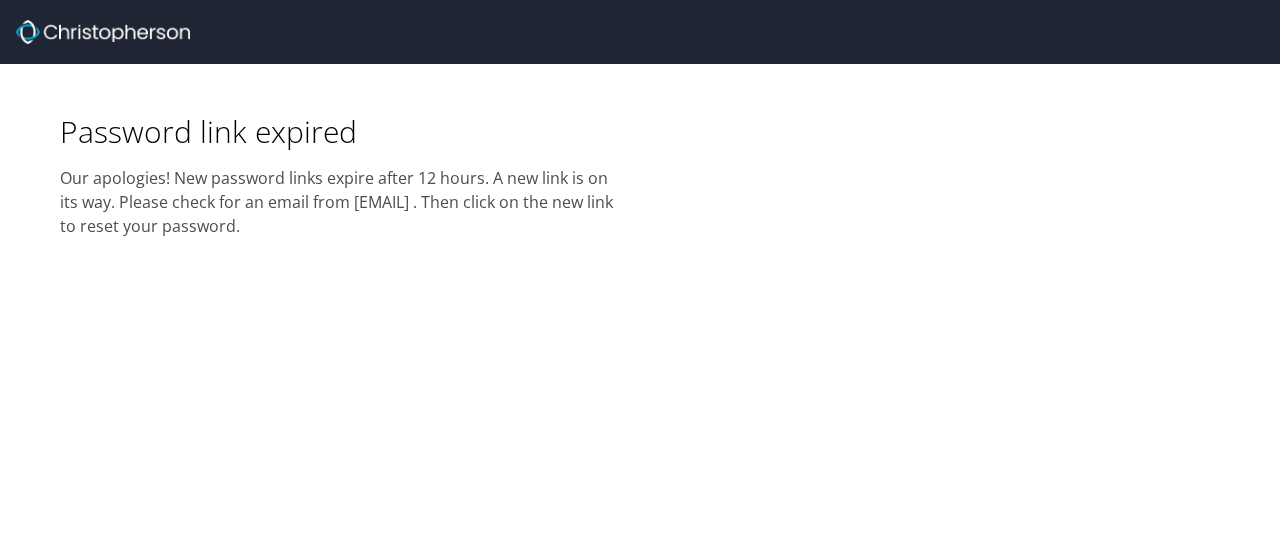 scroll, scrollTop: 0, scrollLeft: 0, axis: both 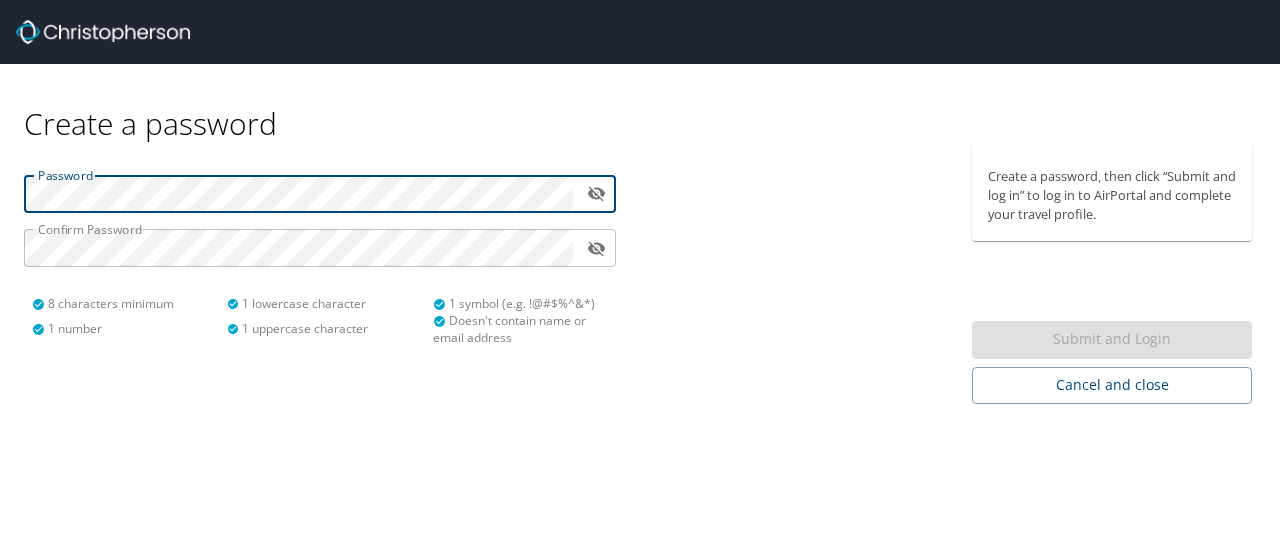 type 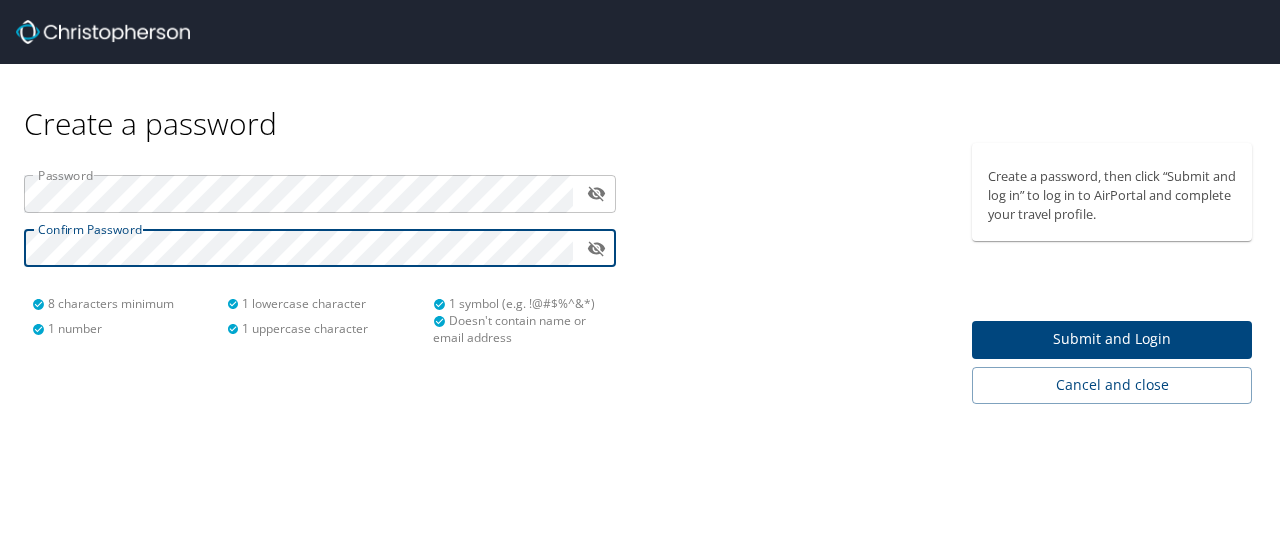 click on "Submit and Login" at bounding box center [1112, 339] 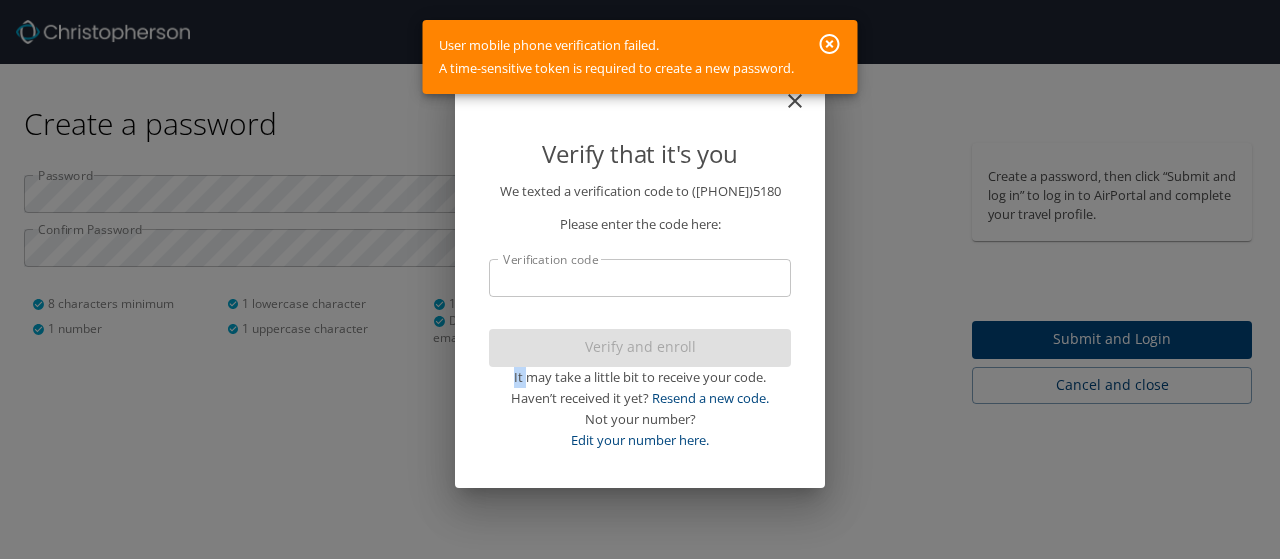 click on "Verify that it's you We texted a verification code to (***) ***- 5180 Please enter the code here: Verification code Verification code Verify and enroll It may take a little bit to receive your code. Haven’t received it yet?   Resend a new code. Not your number? Edit your number here." at bounding box center (640, 279) 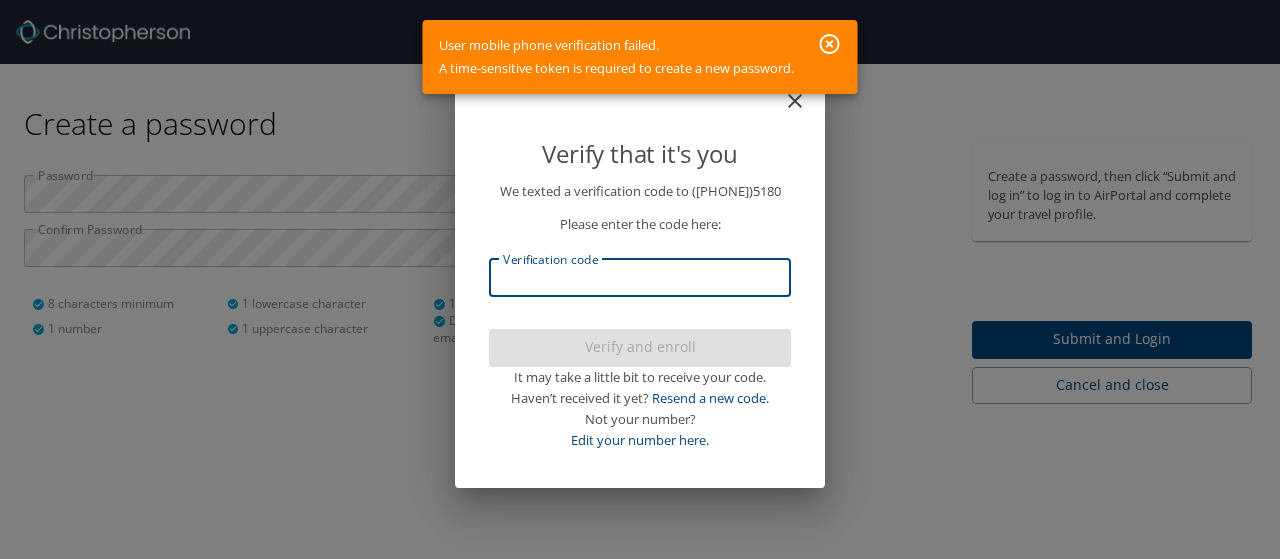 click on "Verification code" at bounding box center [640, 278] 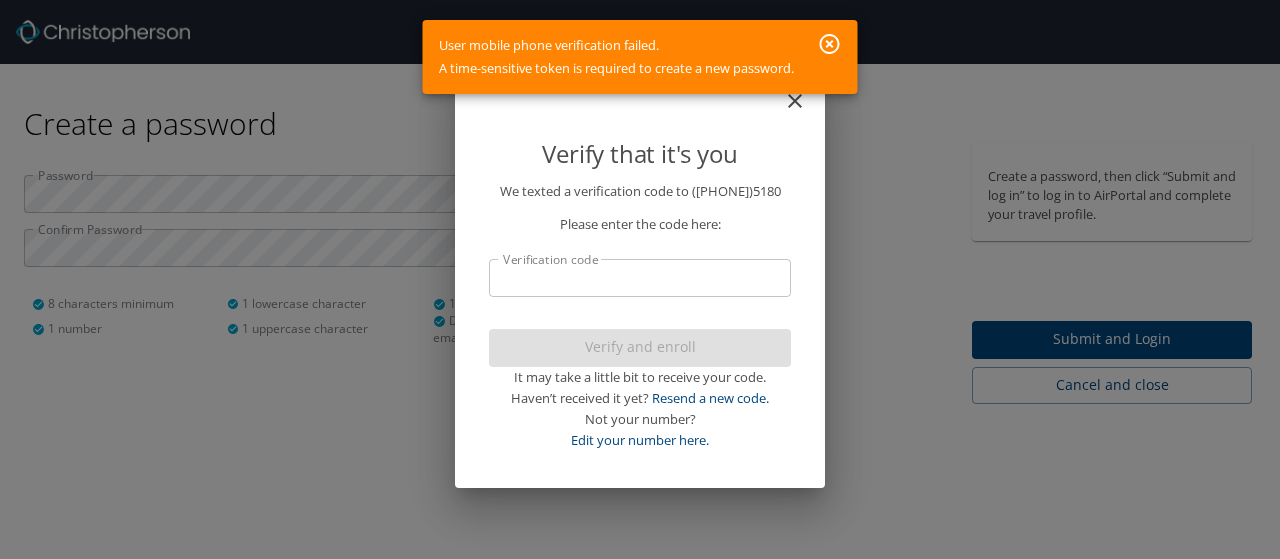 click at bounding box center [830, 44] 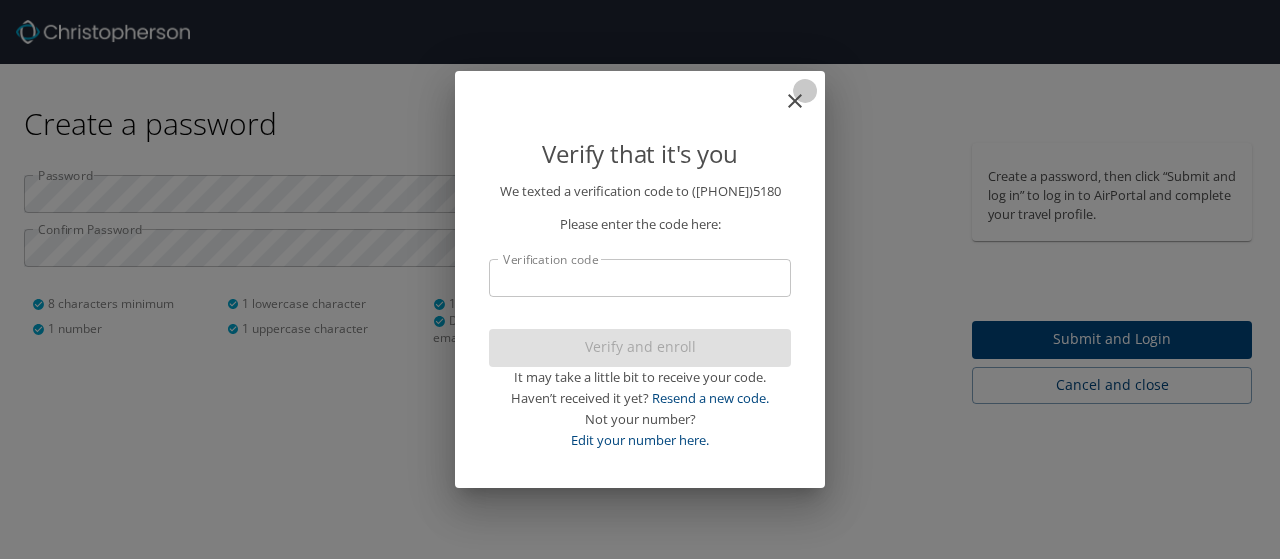 click at bounding box center (795, 101) 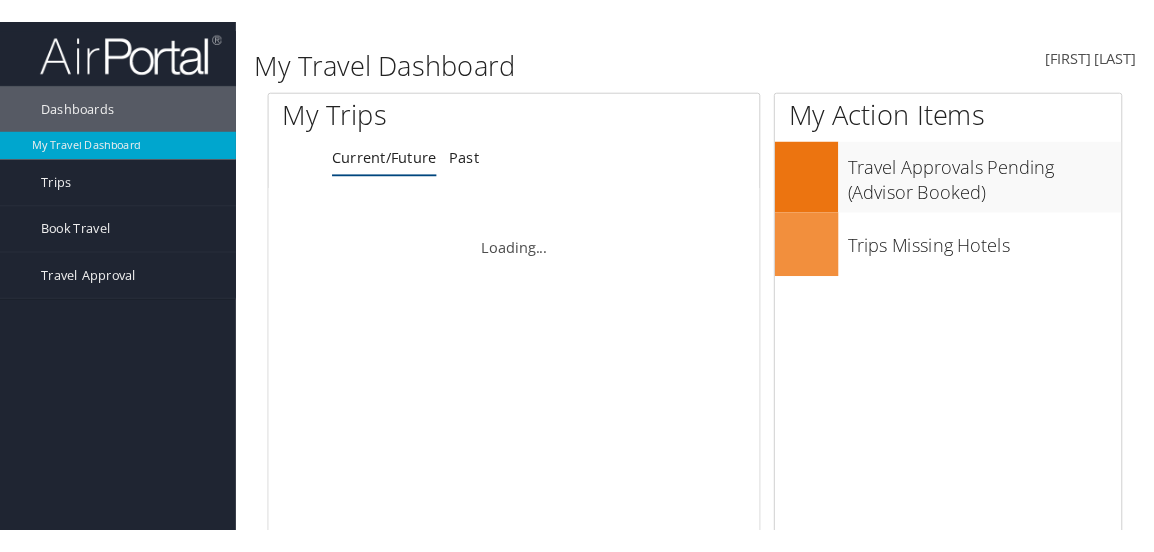 scroll, scrollTop: 0, scrollLeft: 0, axis: both 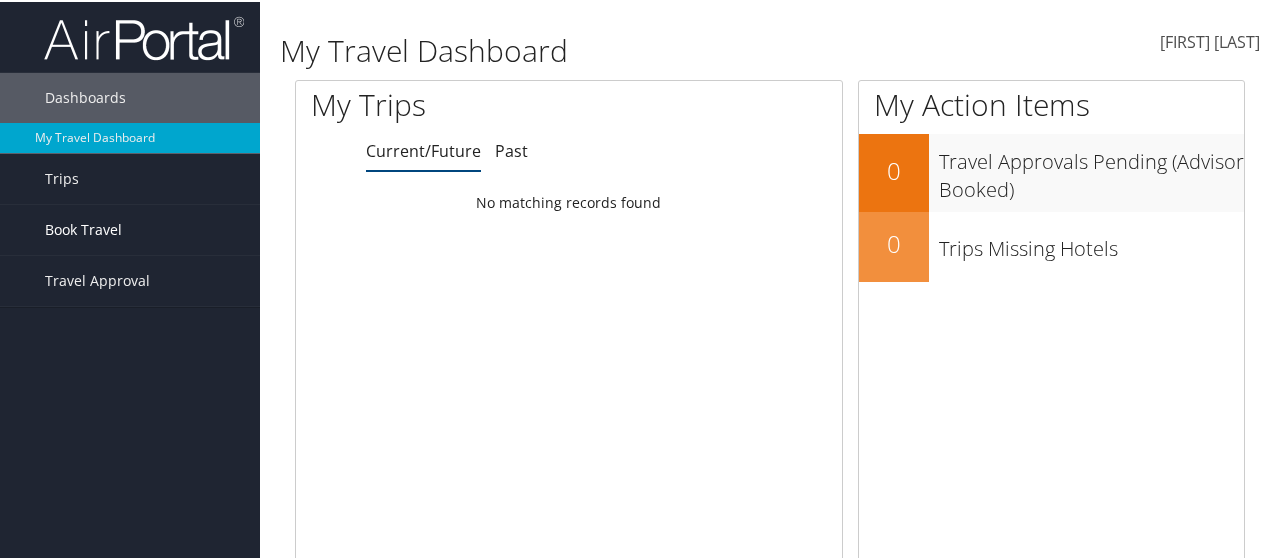 click on "Book Travel" at bounding box center (83, 228) 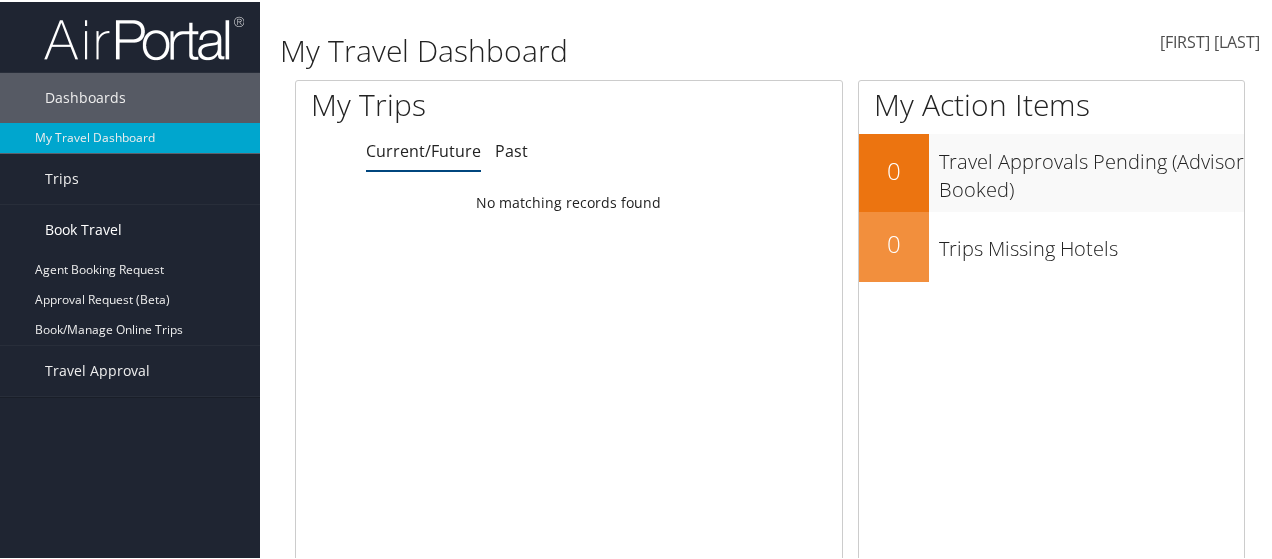 click on "Book Travel" at bounding box center (83, 228) 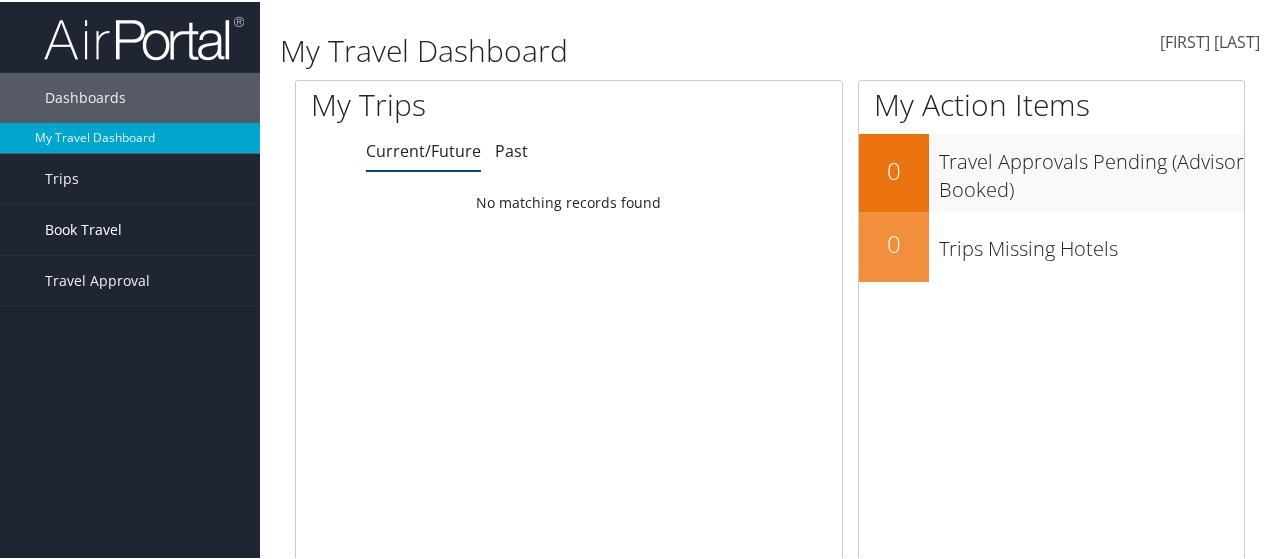 click on "Book Travel" at bounding box center (83, 228) 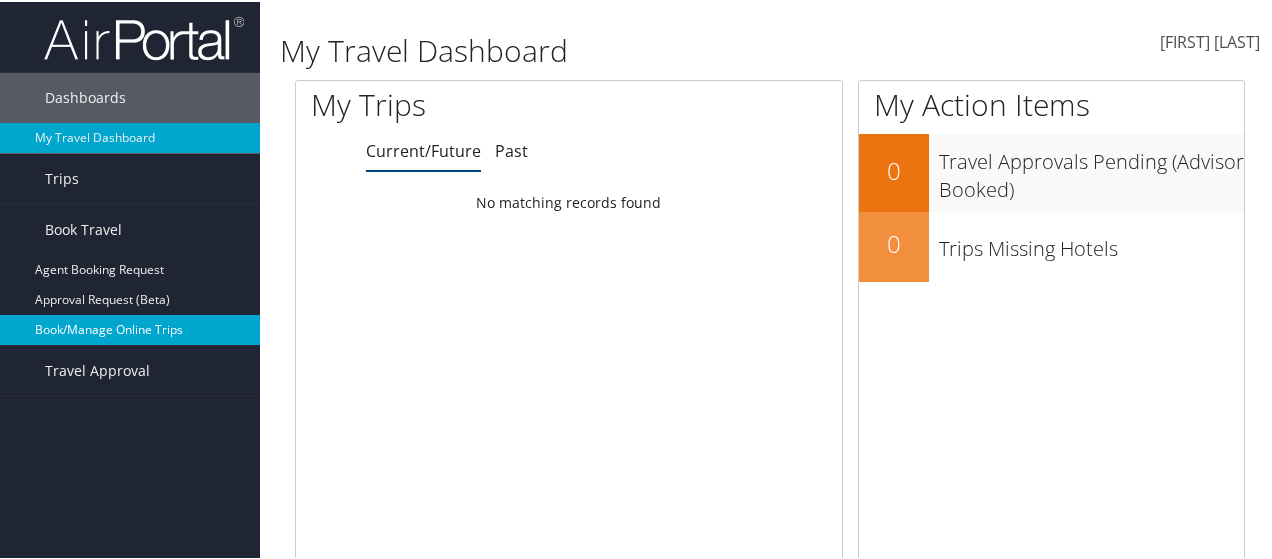 click on "Book/Manage Online Trips" at bounding box center [130, 328] 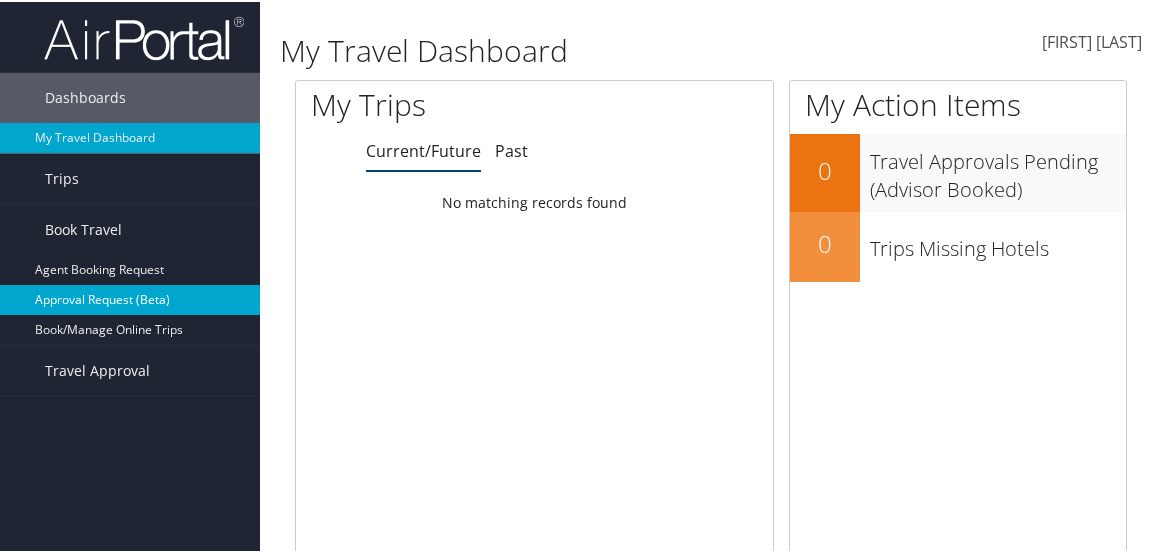 click on "Approval Request (Beta)" at bounding box center [130, 298] 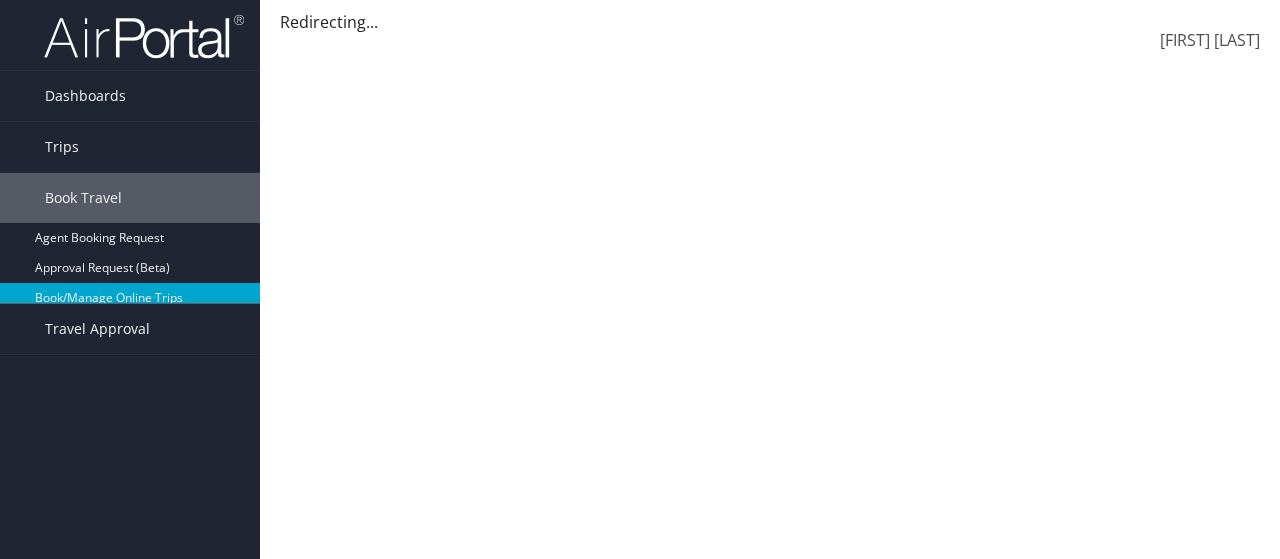 scroll, scrollTop: 0, scrollLeft: 0, axis: both 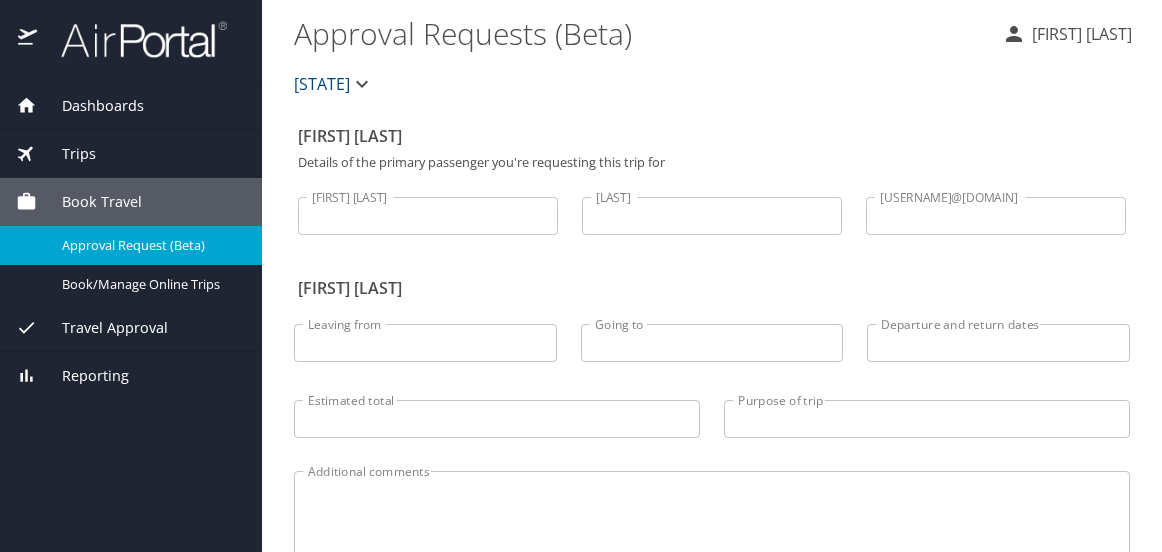 click on "Book Travel" at bounding box center (131, 202) 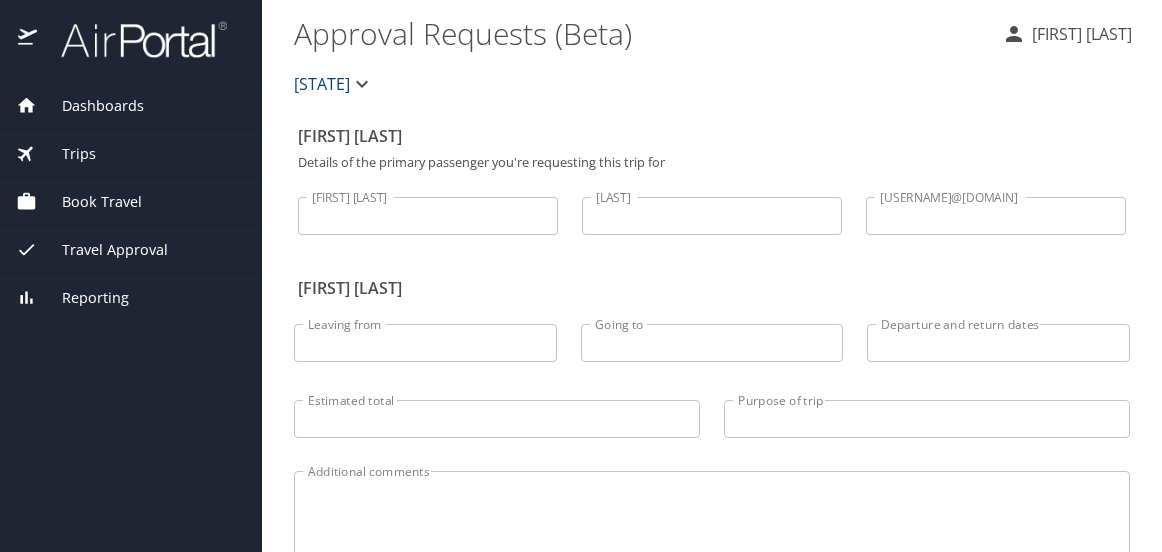 click on "Book Travel" at bounding box center [131, 202] 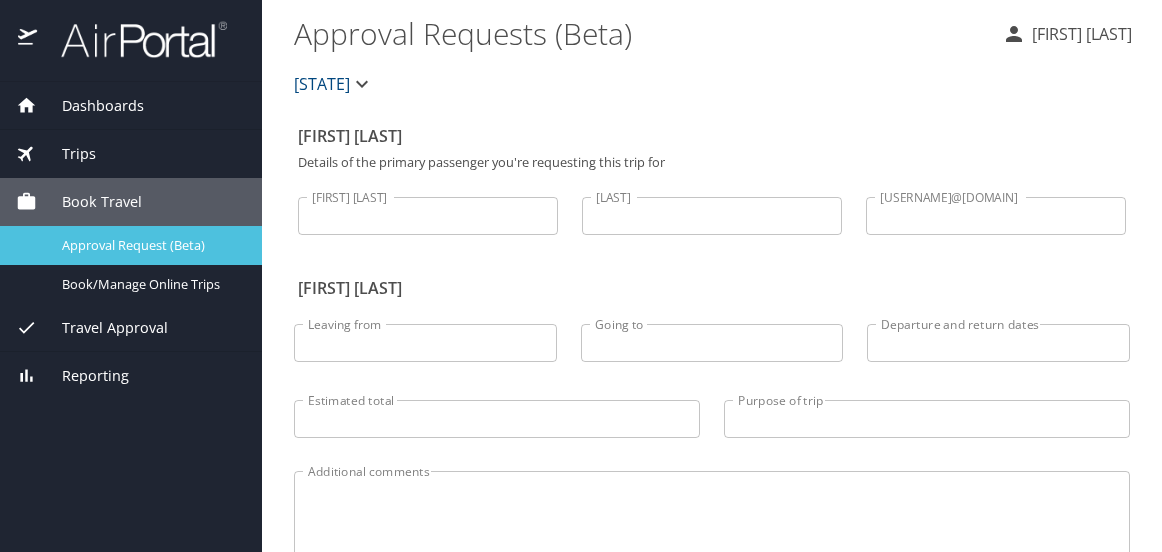 click on "Approval Request (Beta)" at bounding box center [150, 245] 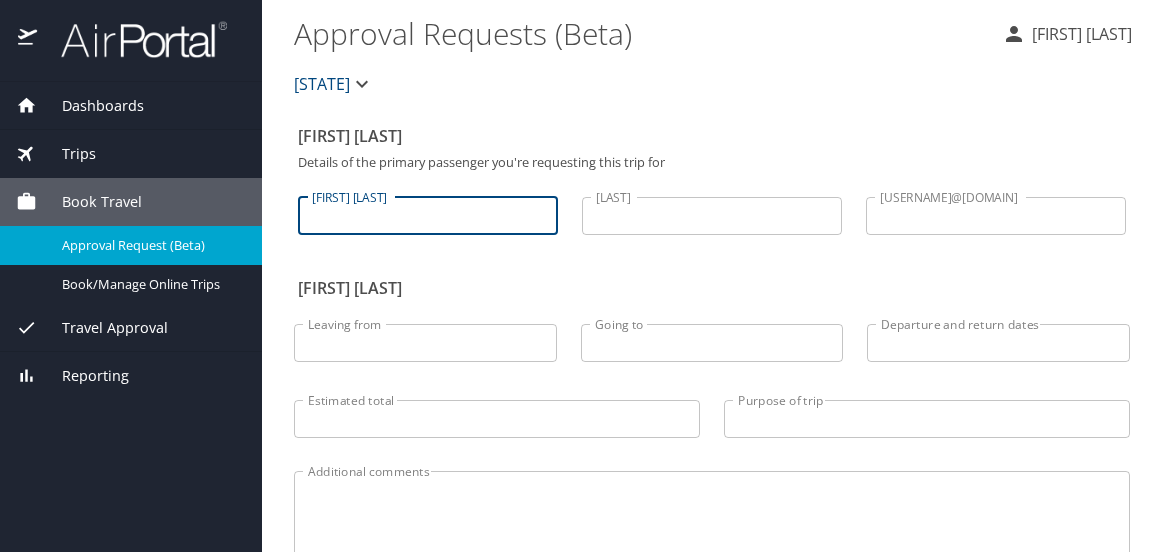 click on "[FIRST] [LAST]" at bounding box center [428, 216] 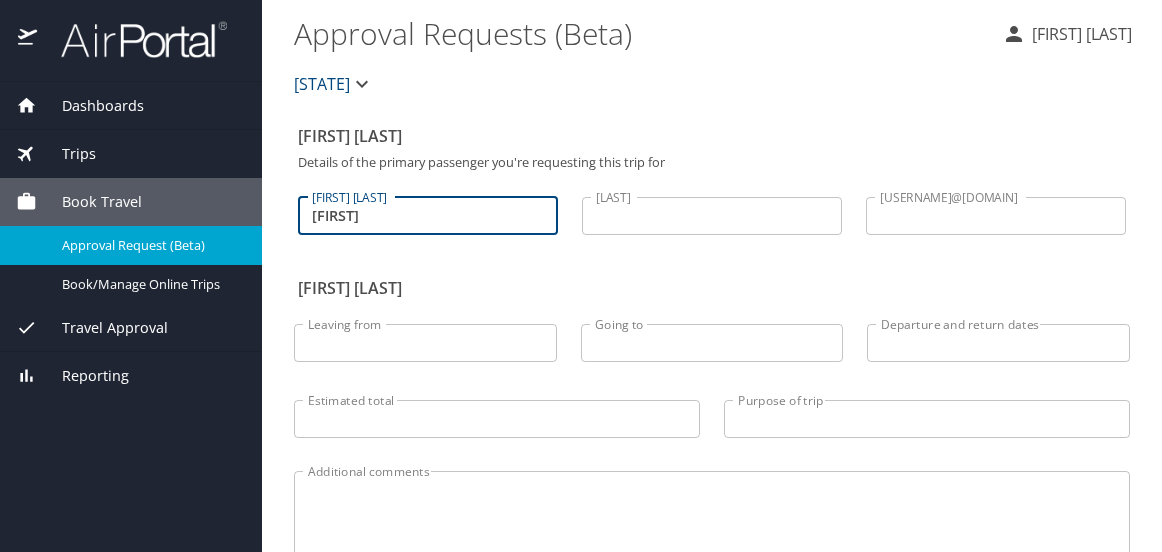 type on "[FIRST]" 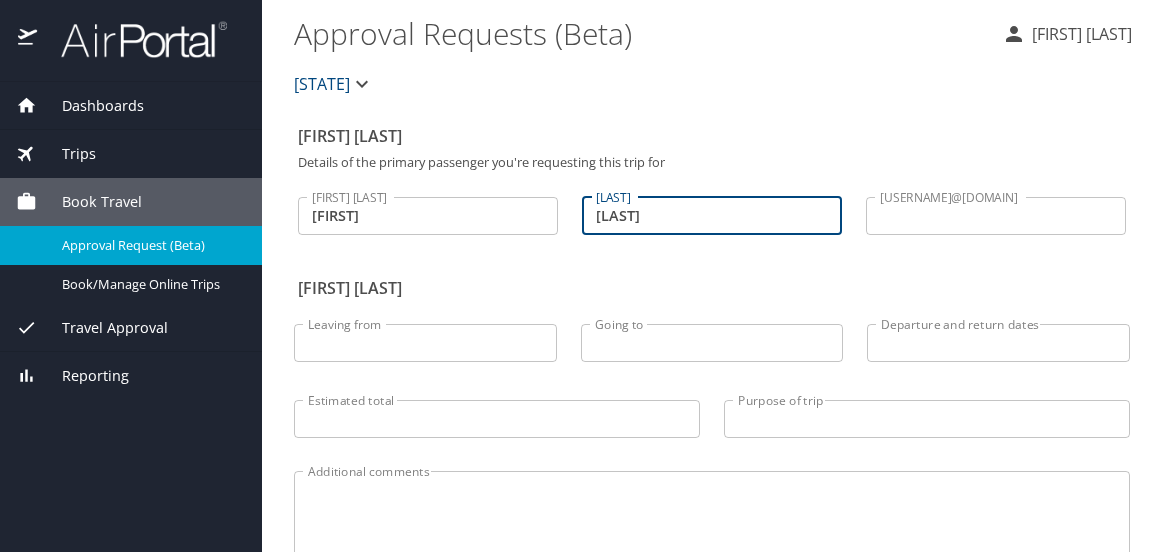 type on "[LAST]" 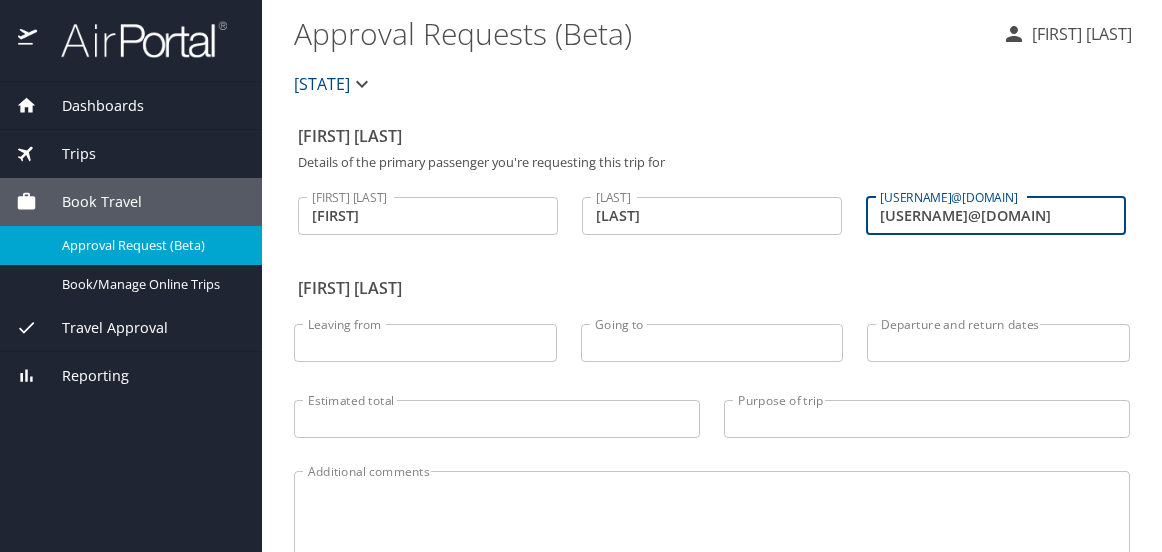 type on "[USERNAME]@[DOMAIN]" 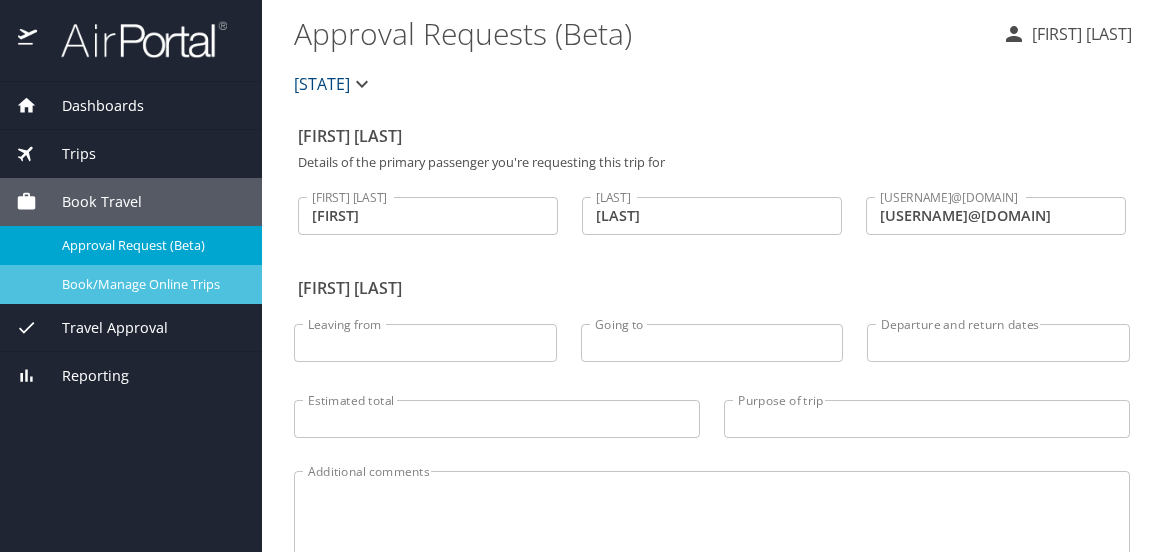 click on "Book/Manage Online Trips" at bounding box center (150, 284) 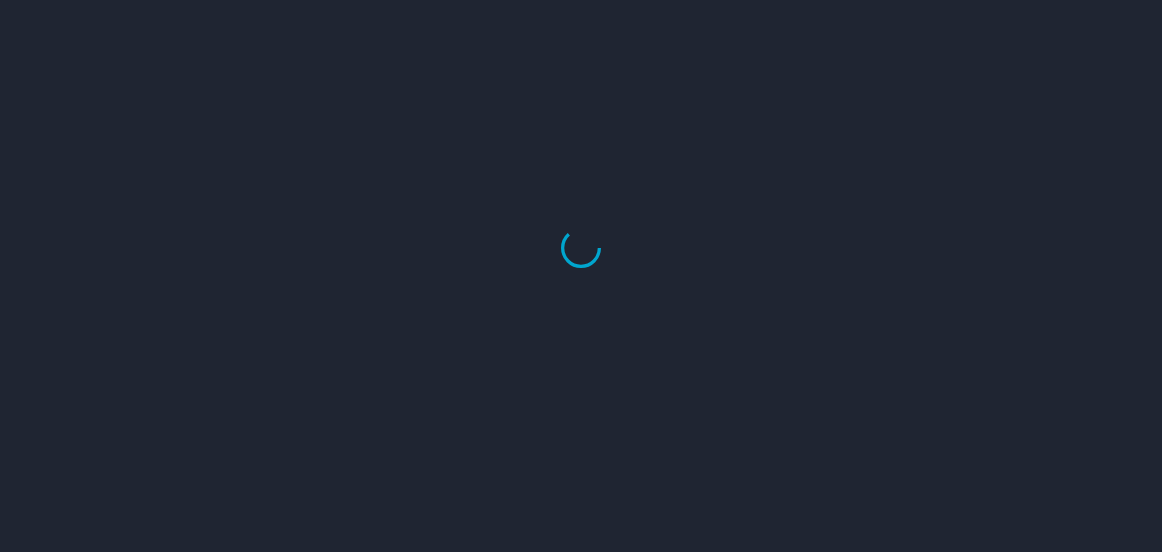 scroll, scrollTop: 0, scrollLeft: 0, axis: both 